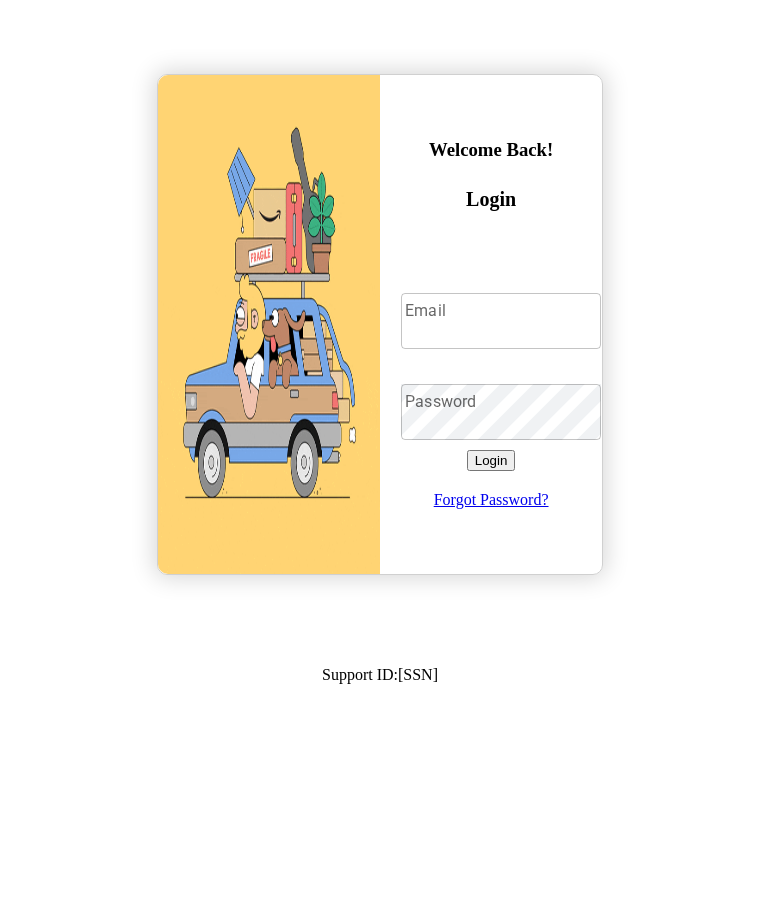 scroll, scrollTop: 0, scrollLeft: 0, axis: both 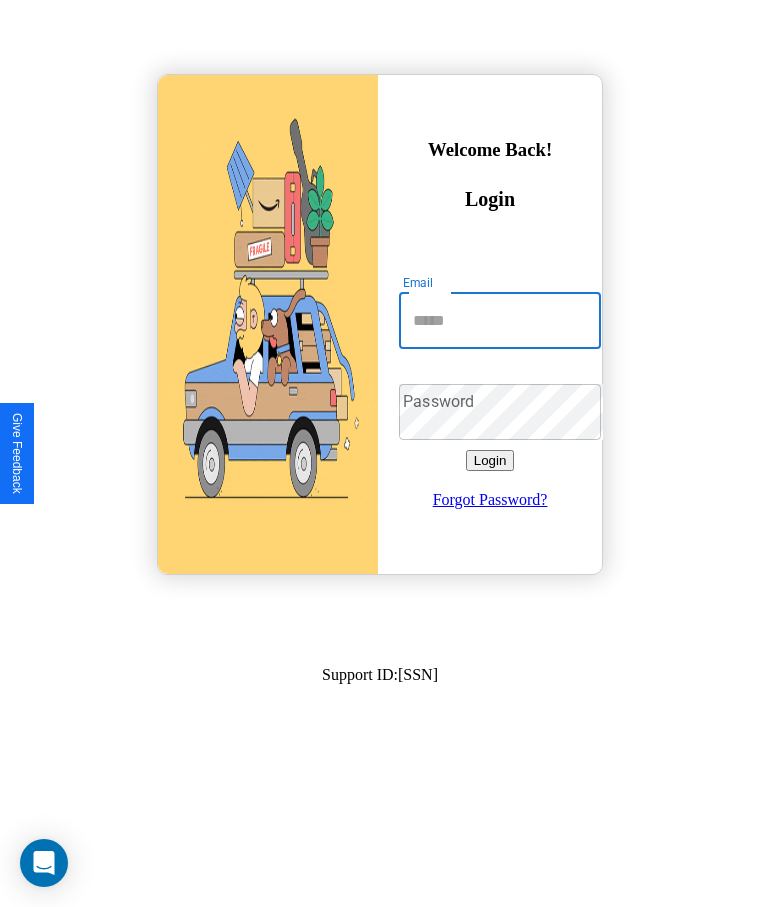 click on "Email" at bounding box center (500, 321) 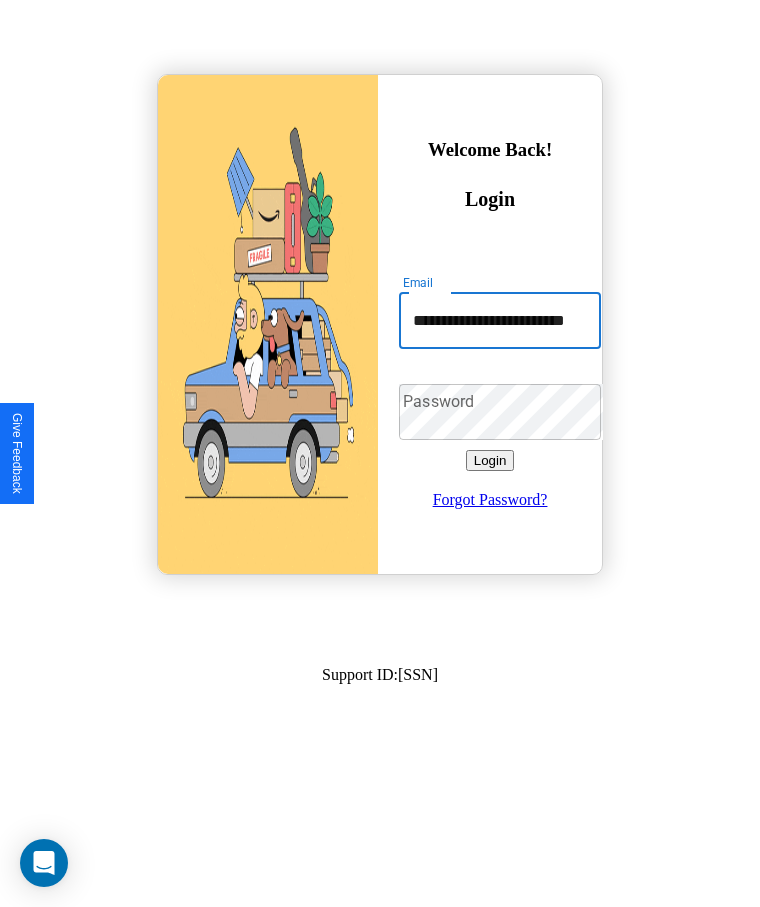 scroll, scrollTop: 0, scrollLeft: 42, axis: horizontal 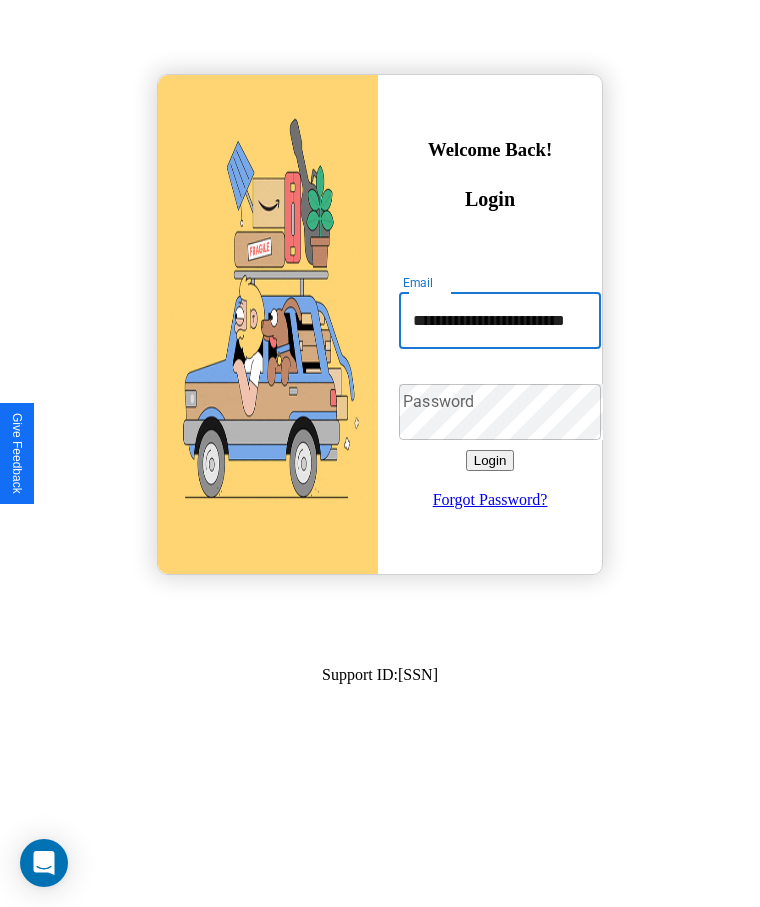 type on "**********" 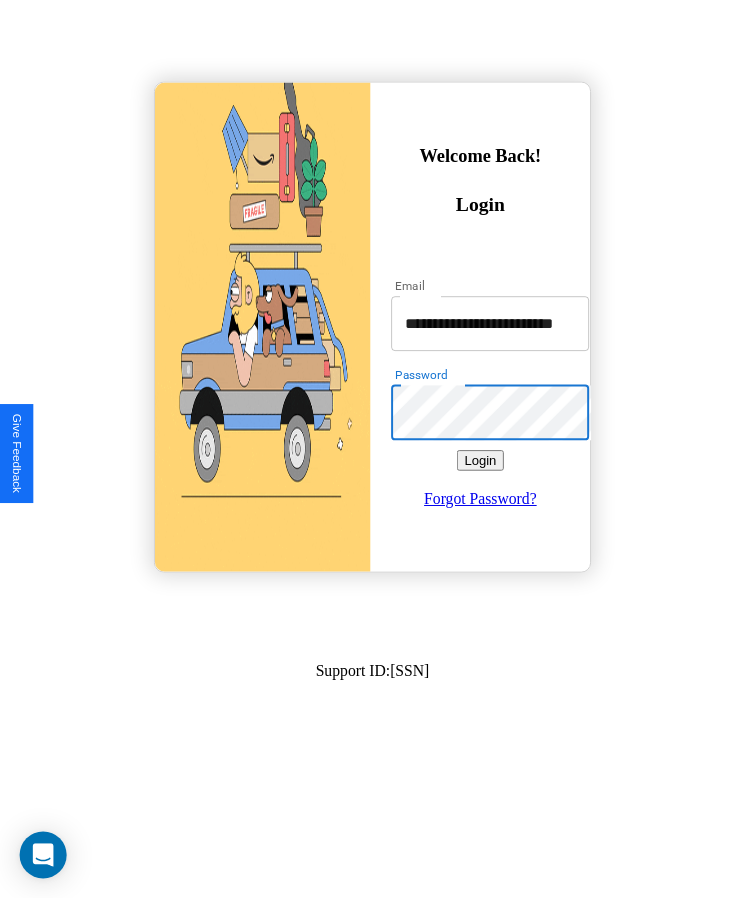 scroll, scrollTop: 0, scrollLeft: 0, axis: both 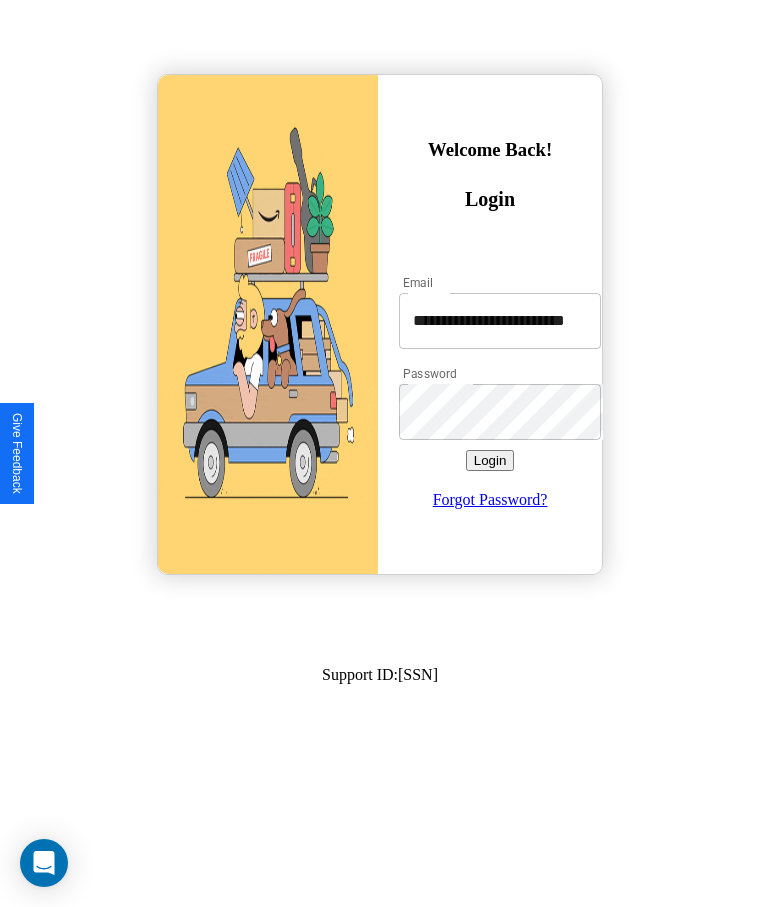 click on "Login" at bounding box center (490, 460) 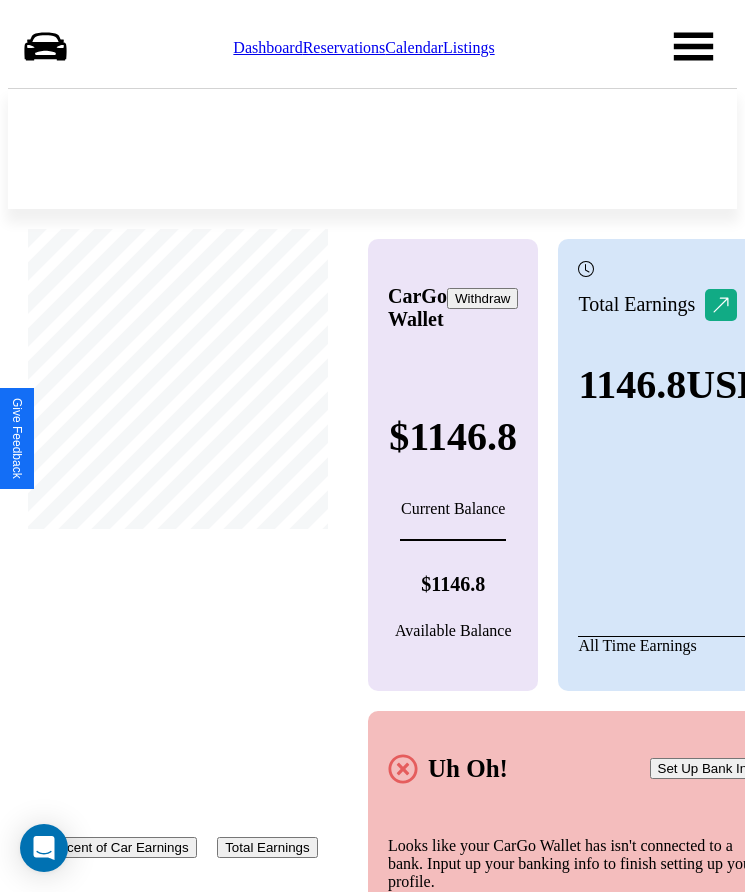 click on "Calendar" at bounding box center [414, 47] 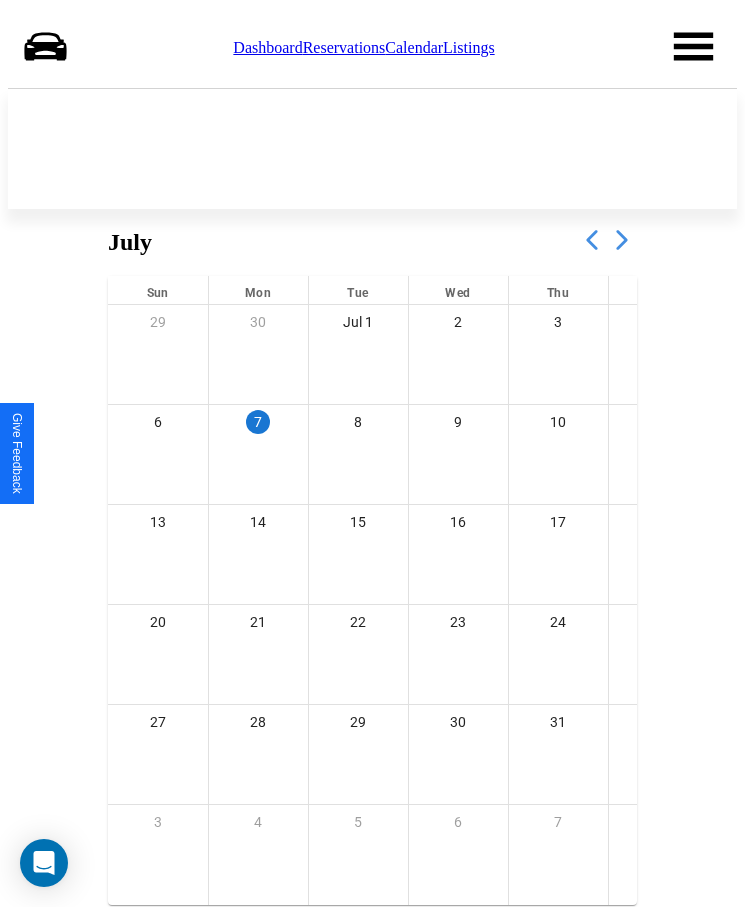 click at bounding box center (622, 240) 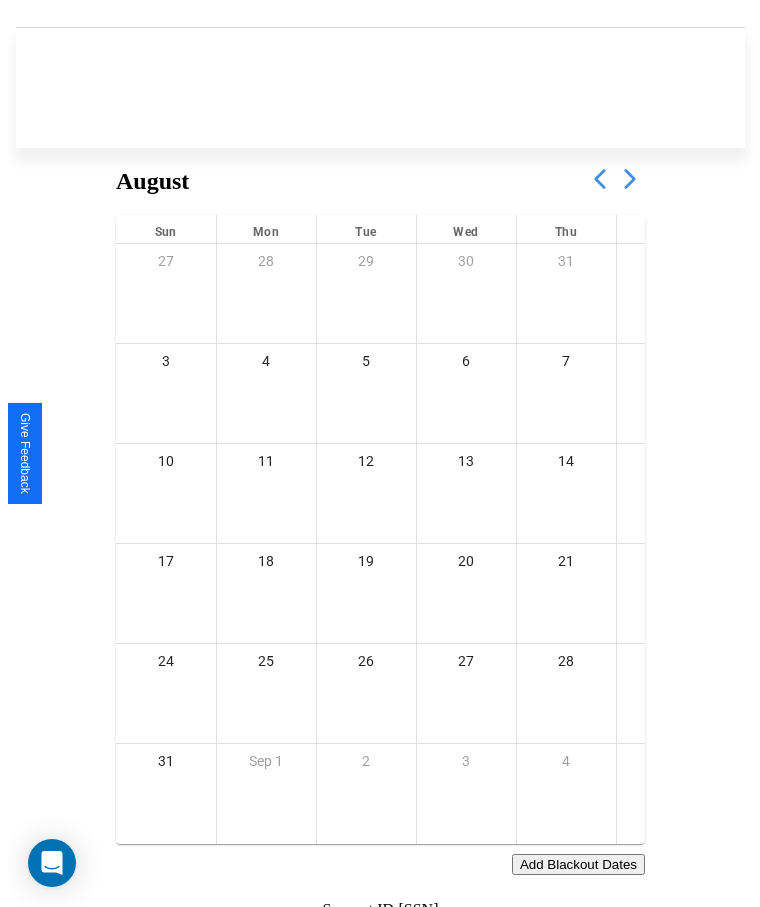 scroll, scrollTop: 77, scrollLeft: 0, axis: vertical 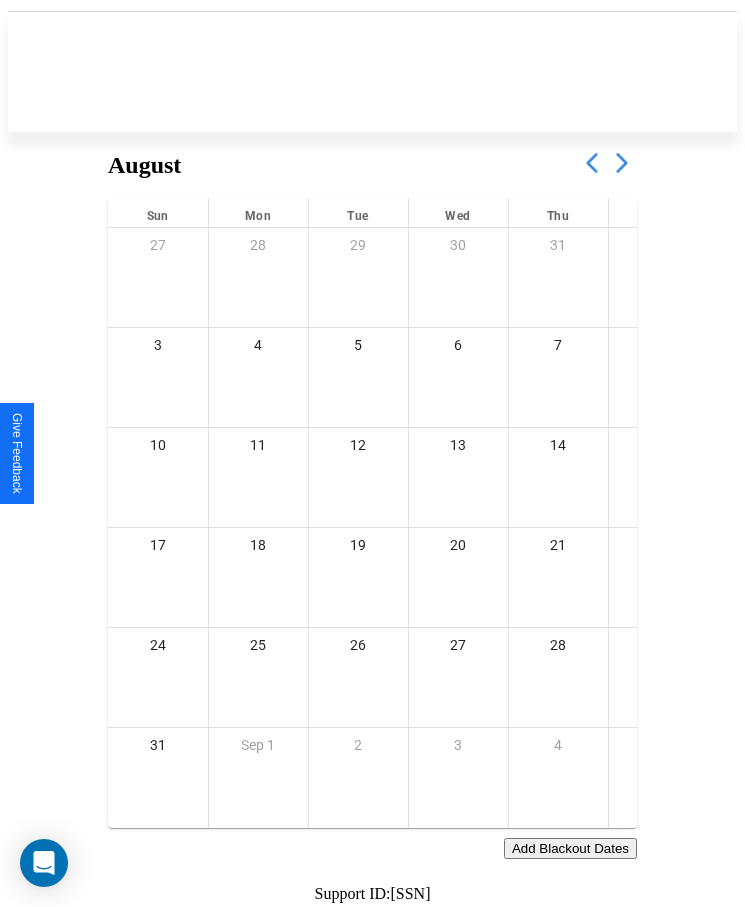 click on "Add Blackout Dates" at bounding box center (570, 848) 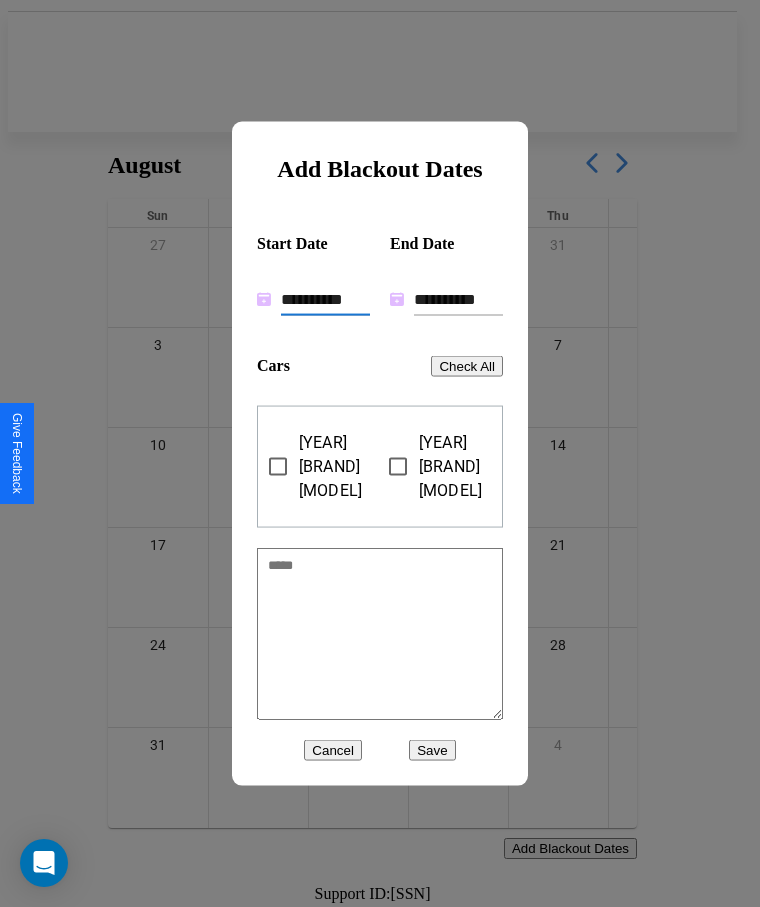 click on "**********" at bounding box center [325, 299] 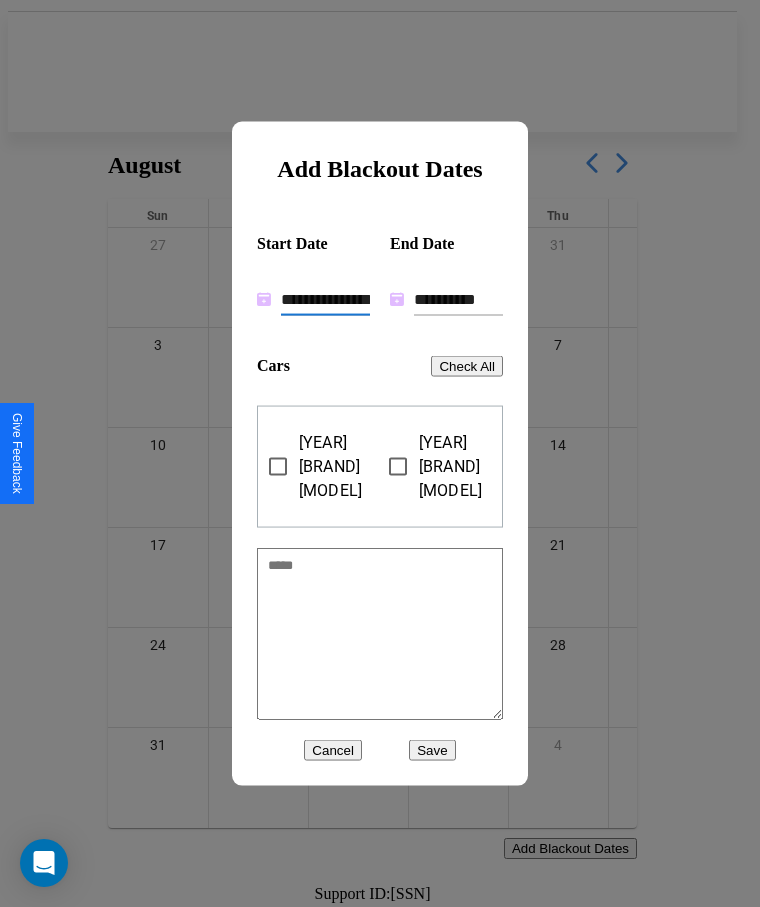 type on "**********" 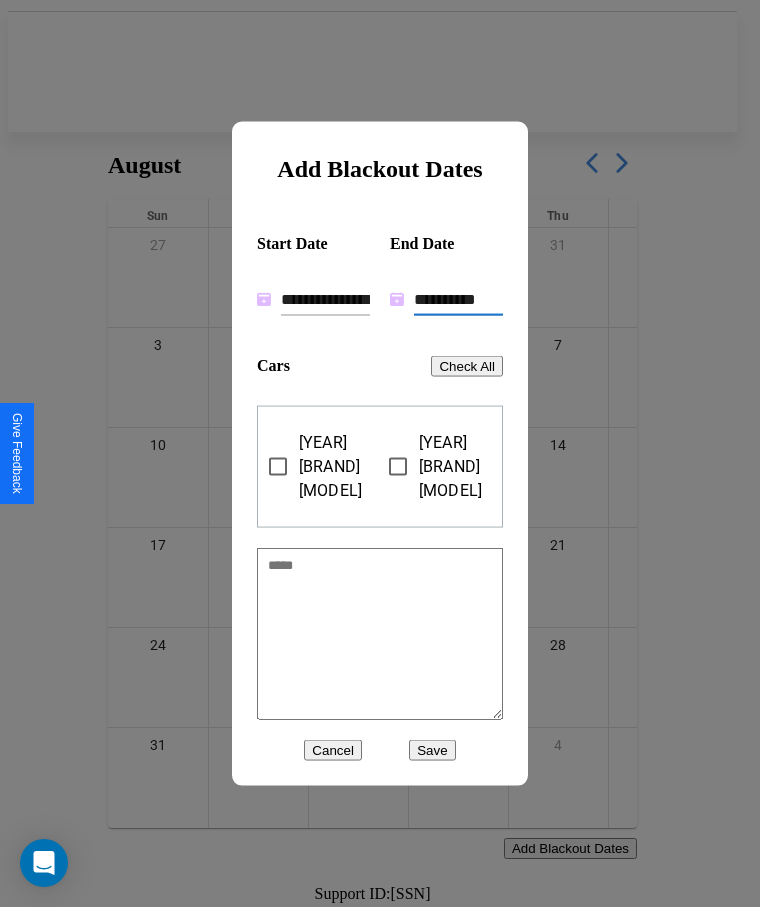 click on "**********" at bounding box center [458, 299] 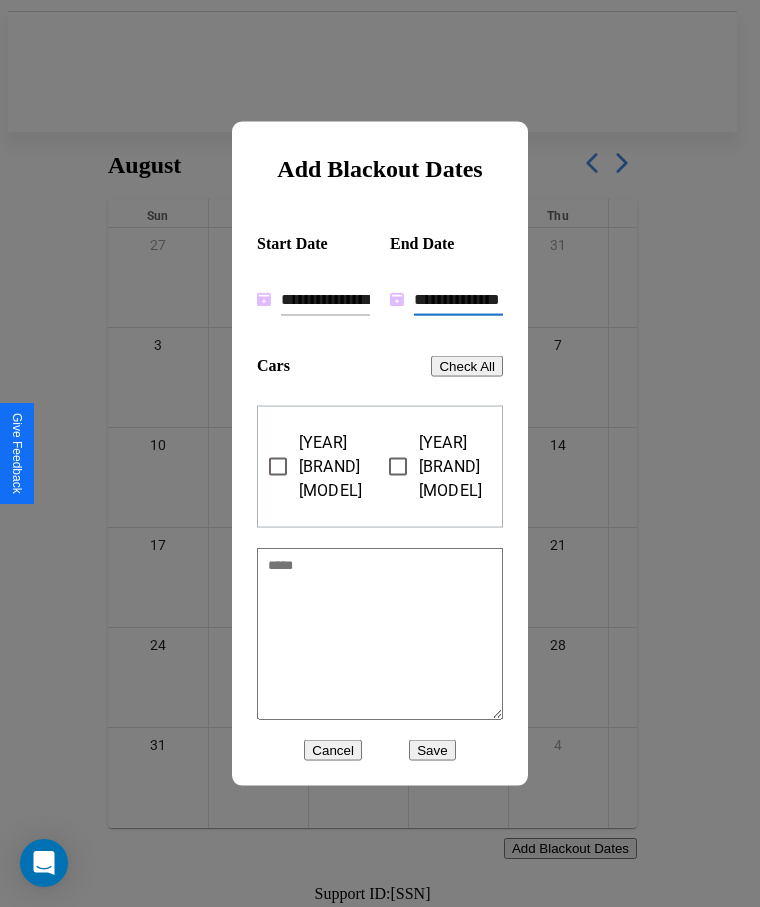 type on "**********" 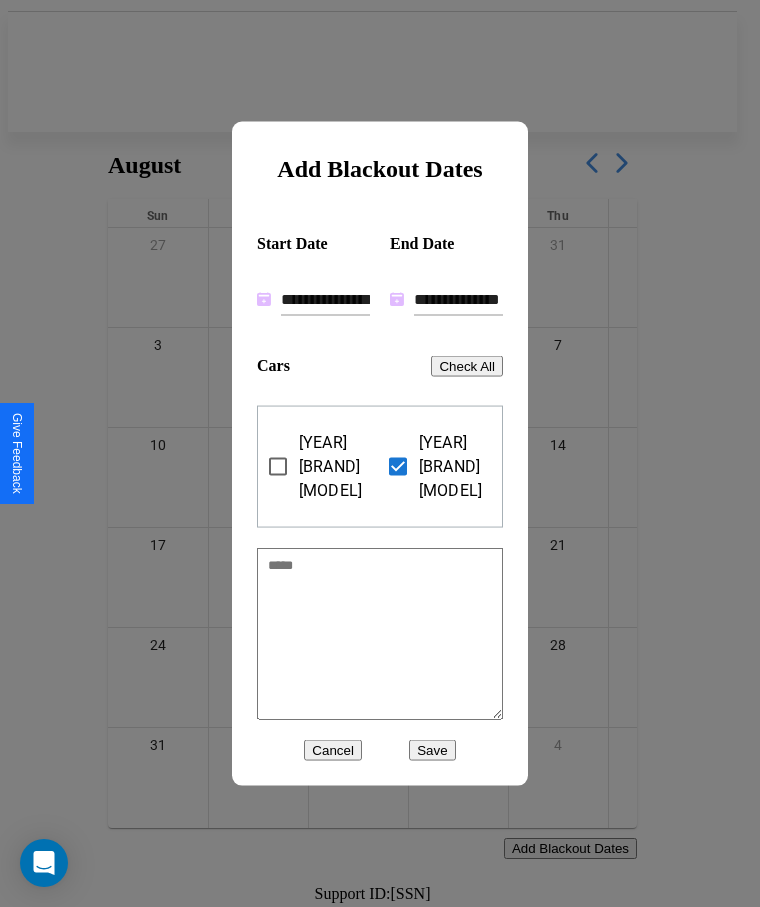 click on "Save" at bounding box center (432, 750) 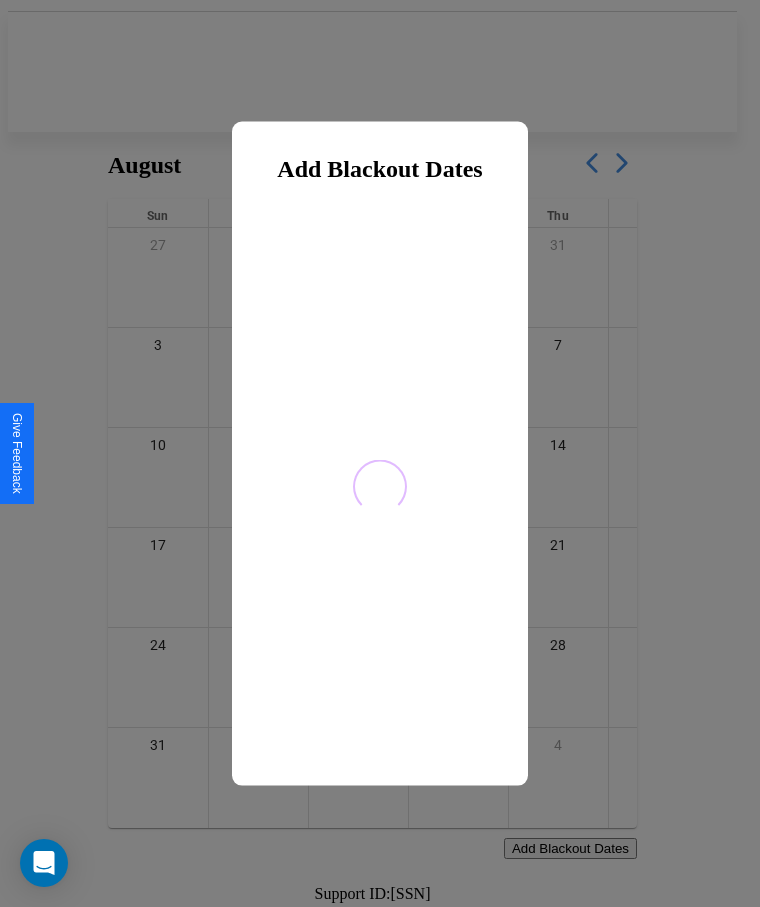 scroll, scrollTop: 0, scrollLeft: 0, axis: both 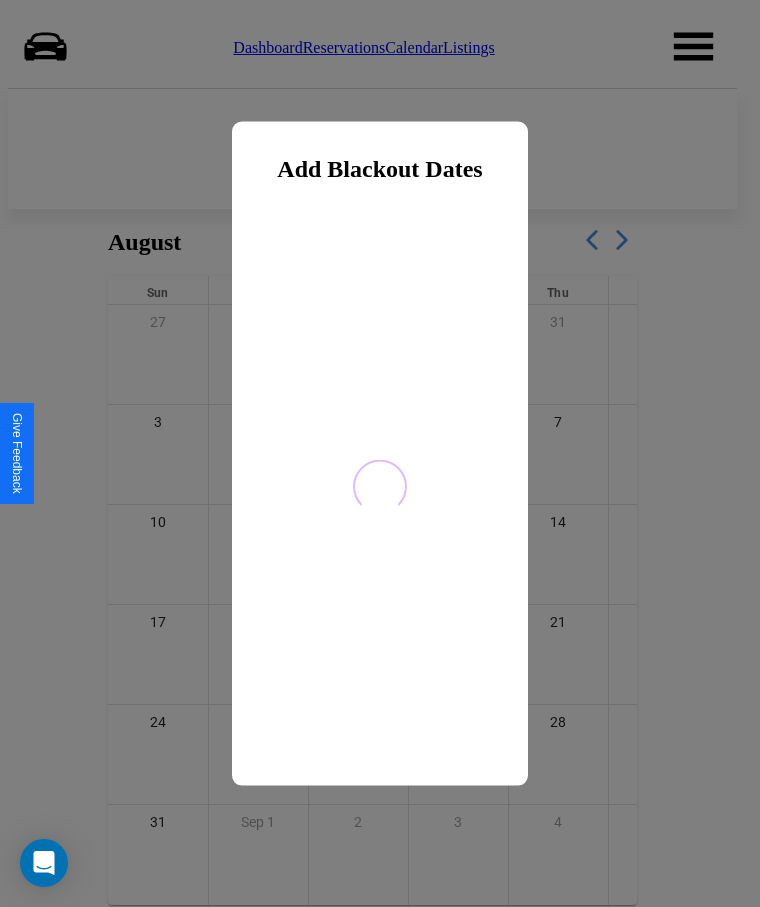 click at bounding box center [380, 453] 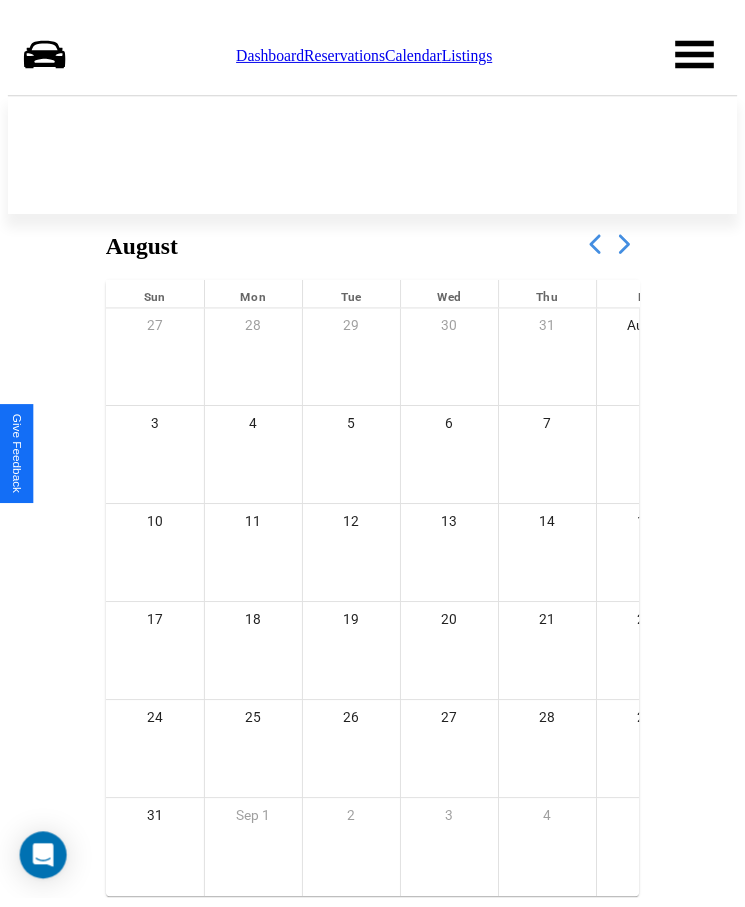scroll, scrollTop: 77, scrollLeft: 0, axis: vertical 